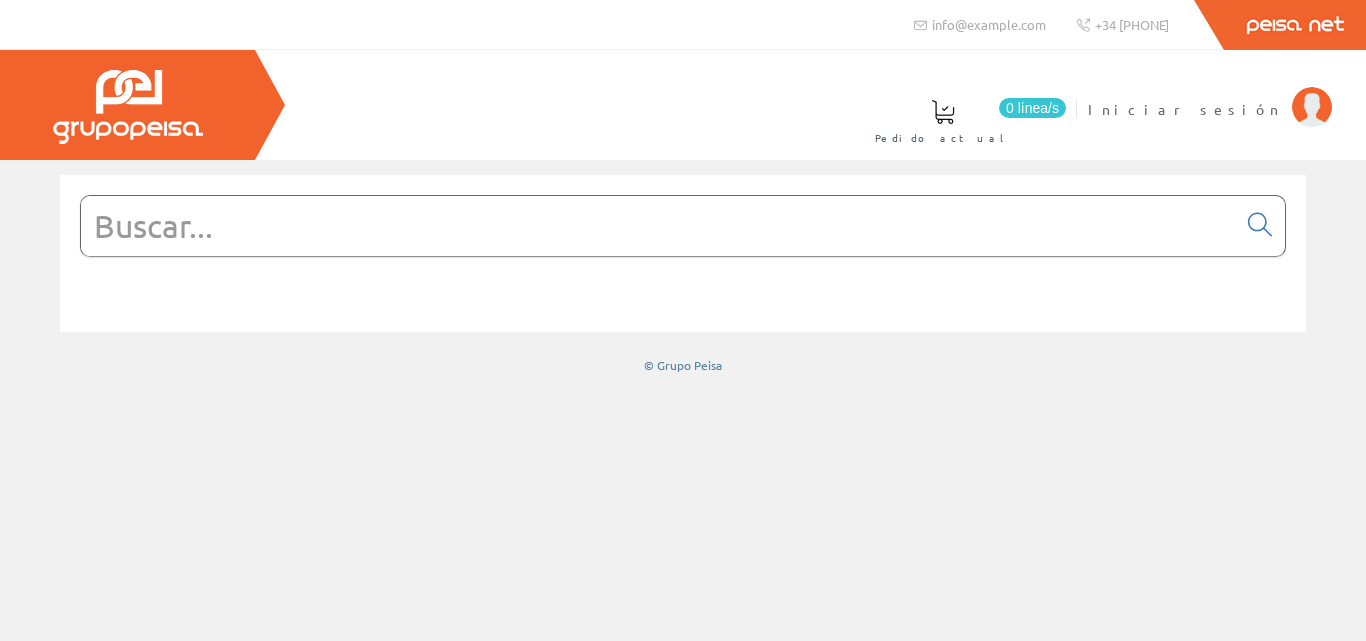scroll, scrollTop: 0, scrollLeft: 0, axis: both 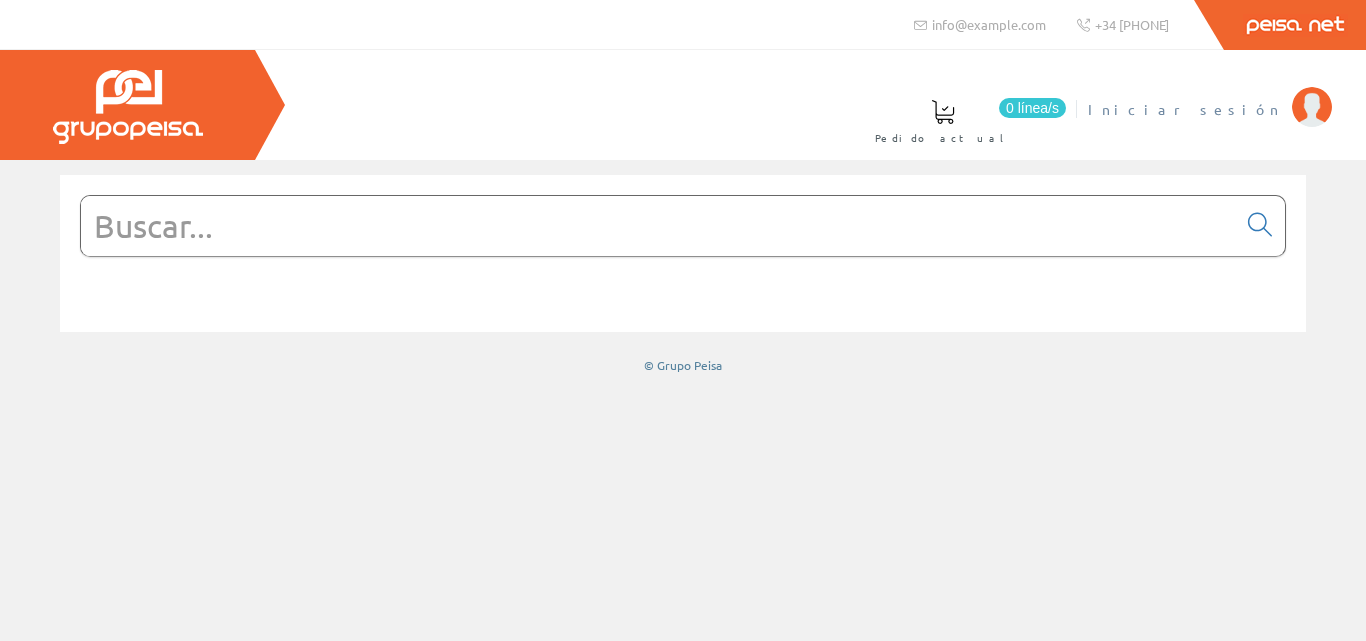 click on "Iniciar sesión" at bounding box center (1185, 109) 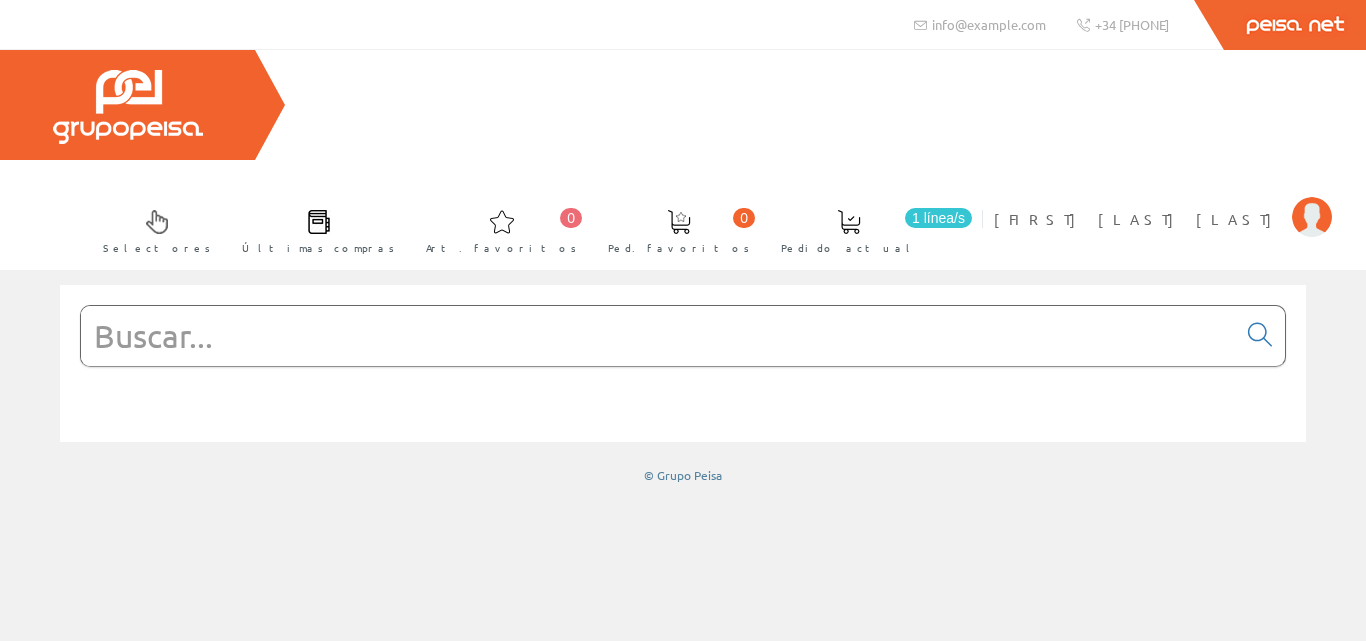 scroll, scrollTop: 0, scrollLeft: 0, axis: both 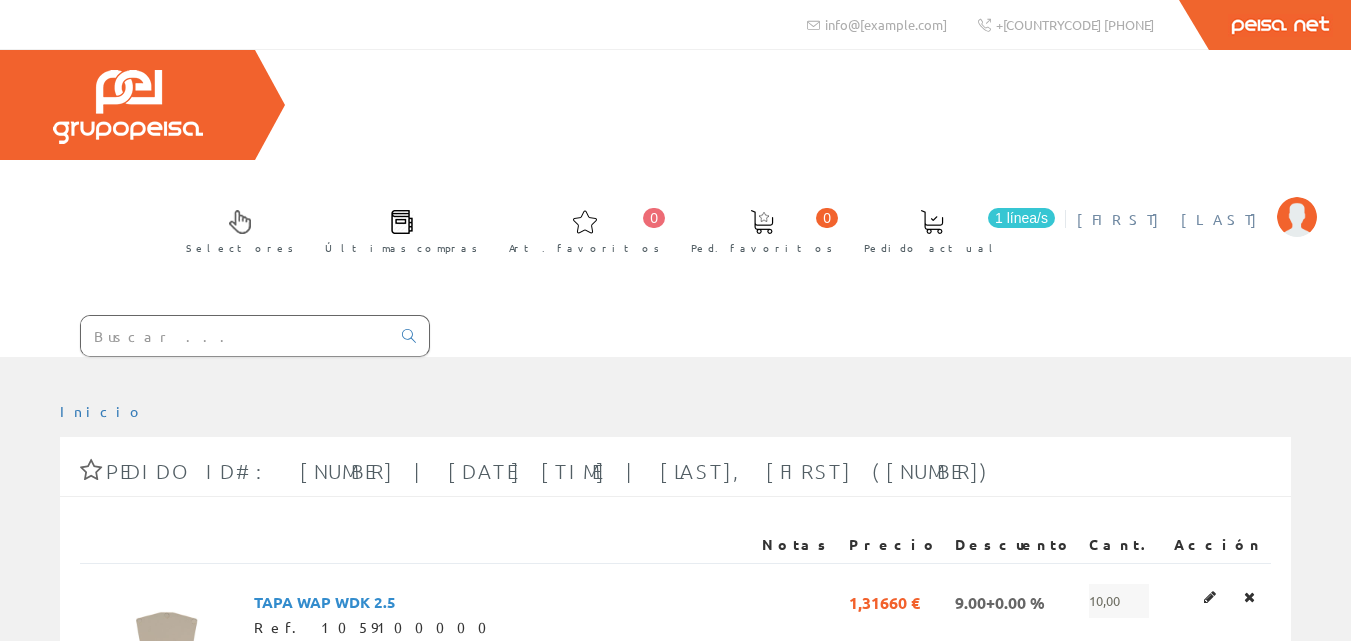 click on "Julio Parra Palacios
Mi cuenta
Mis datos
Mis ofertas
Mis pedidos
Mis albaranes
Mis facturas
Cambiar contraseña
Cerrar sesión" at bounding box center [1196, 231] 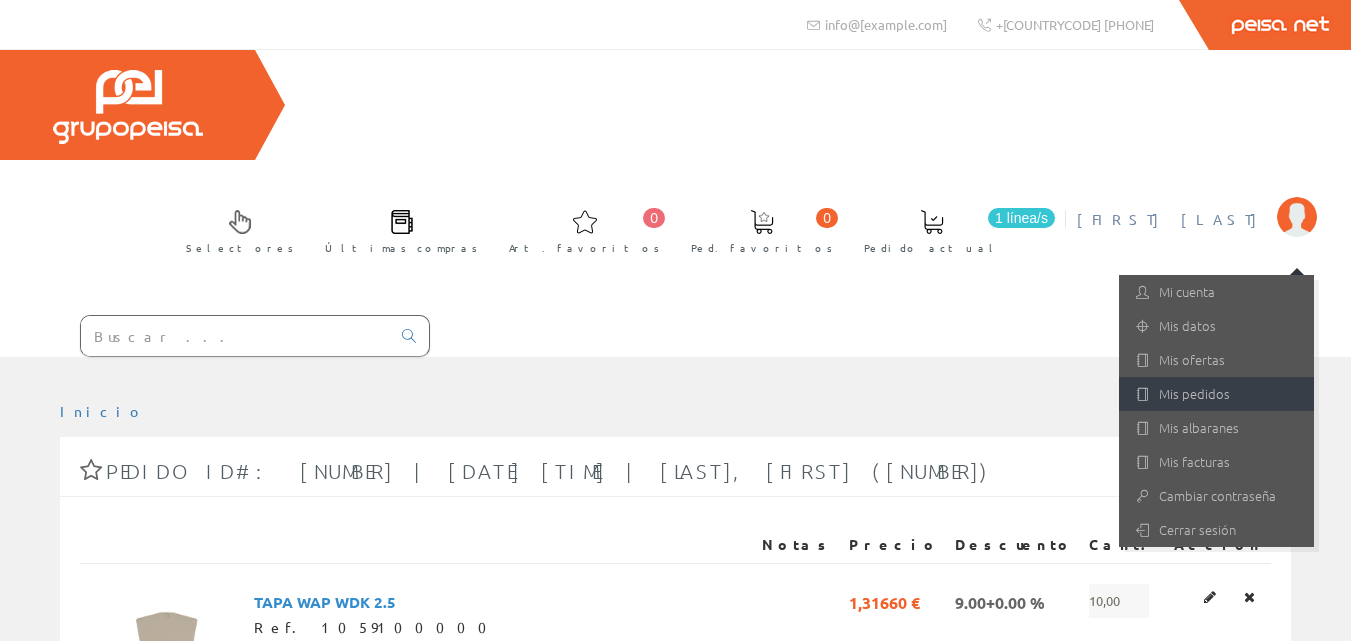 click on "Mis pedidos" at bounding box center (1216, 394) 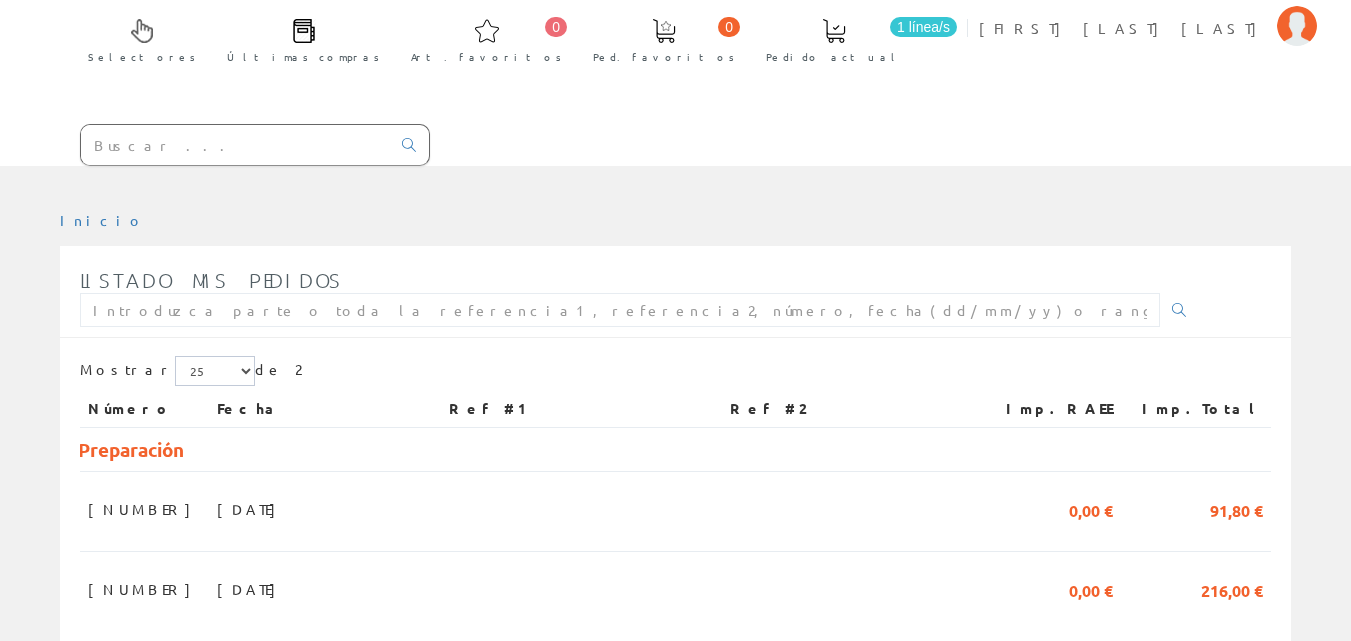 scroll, scrollTop: 196, scrollLeft: 0, axis: vertical 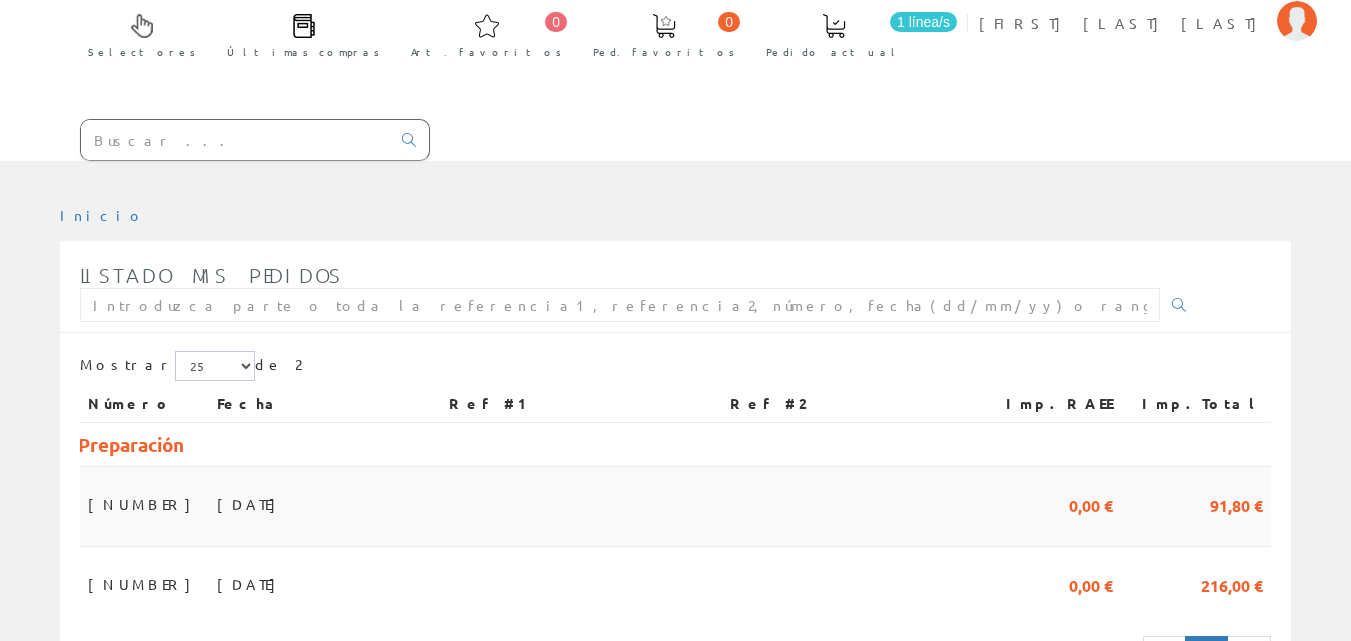click on "30/06/2025" at bounding box center (325, 507) 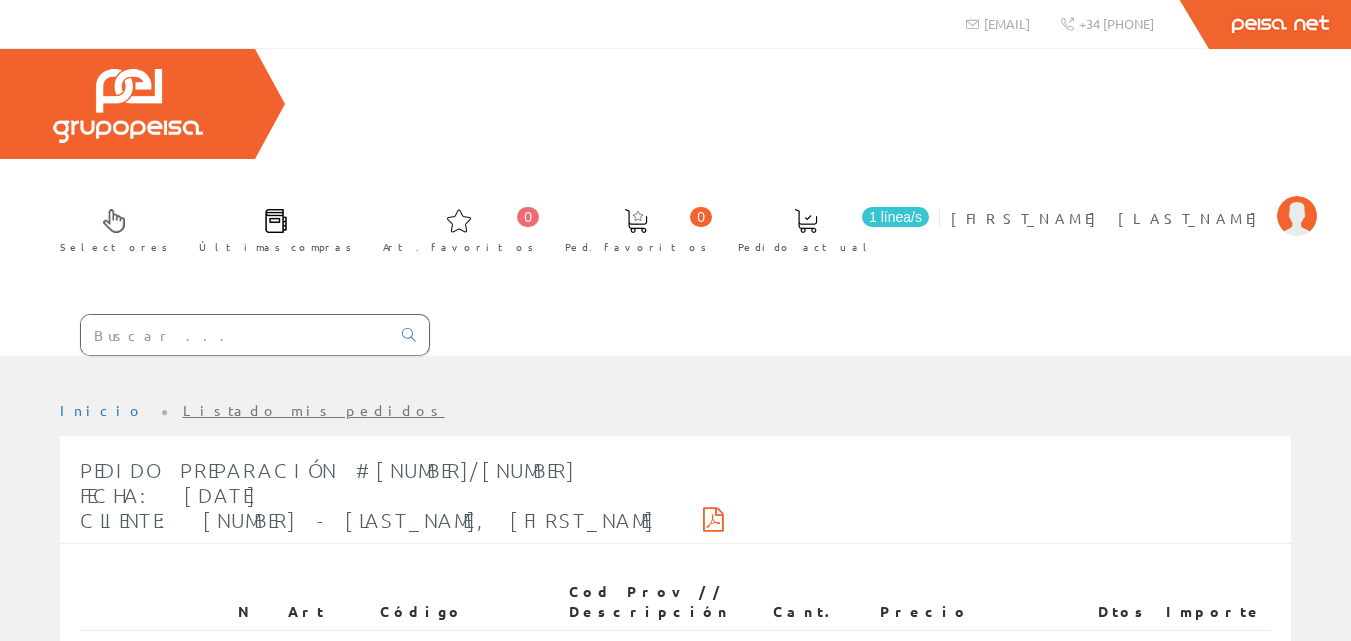 scroll, scrollTop: 0, scrollLeft: 0, axis: both 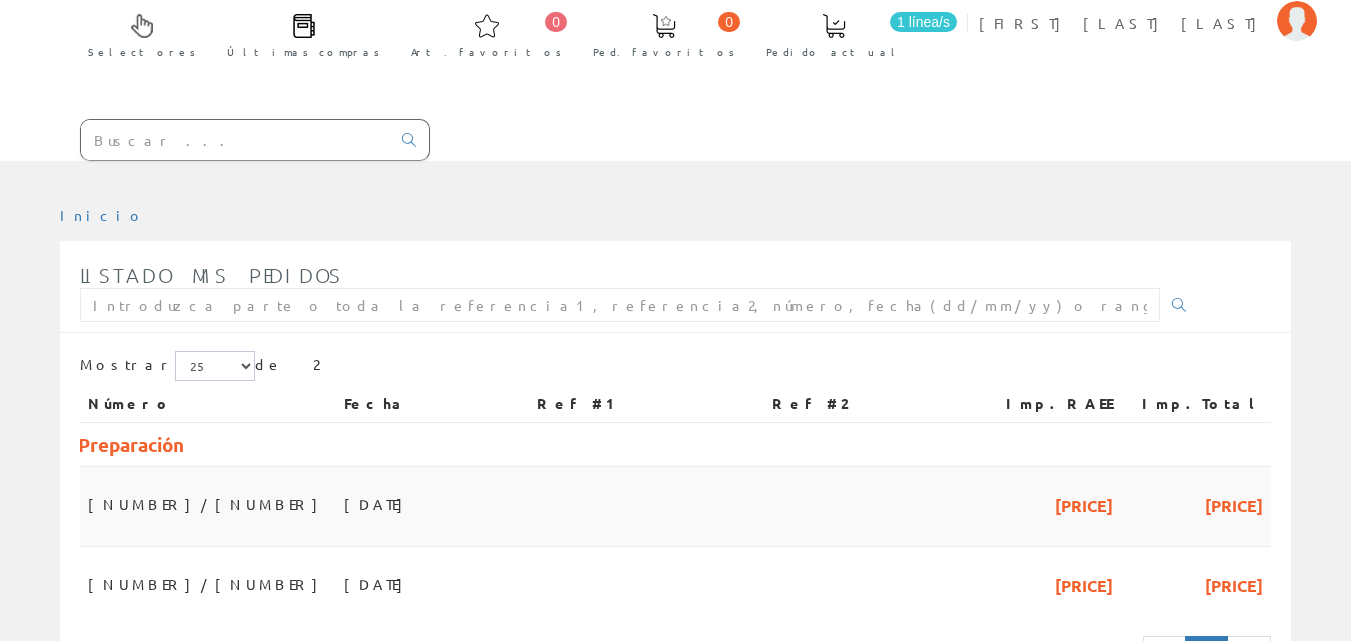 click at bounding box center (867, 507) 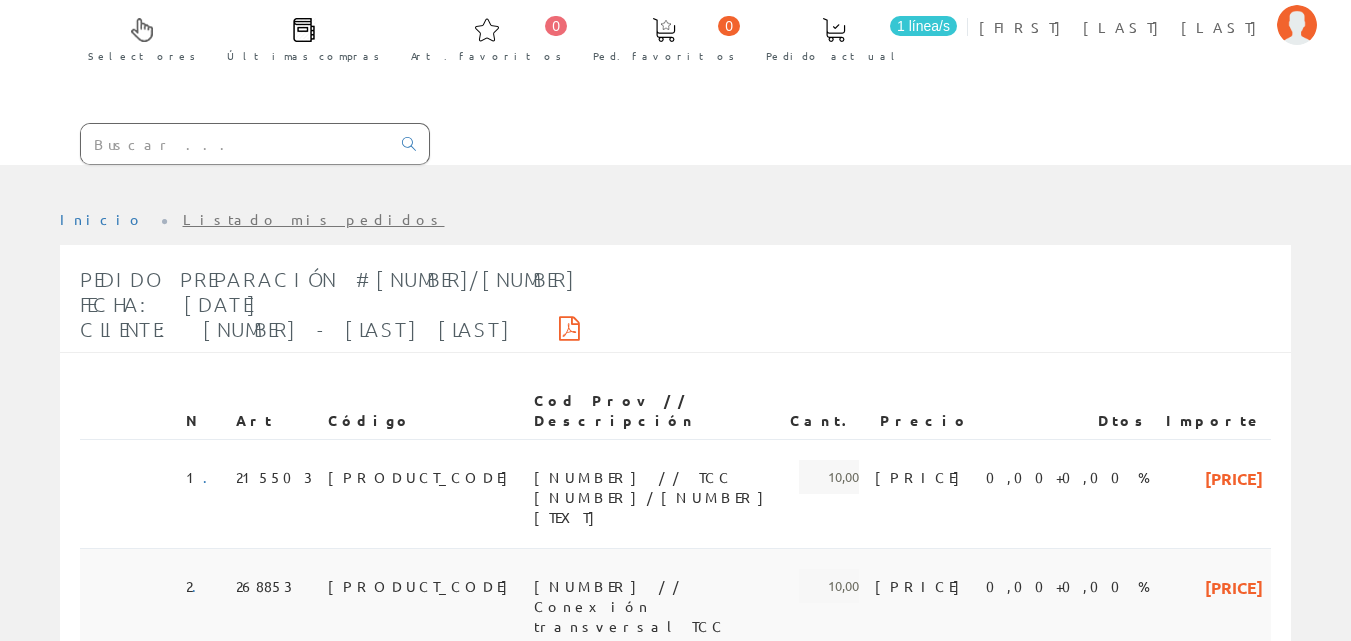 scroll, scrollTop: 200, scrollLeft: 0, axis: vertical 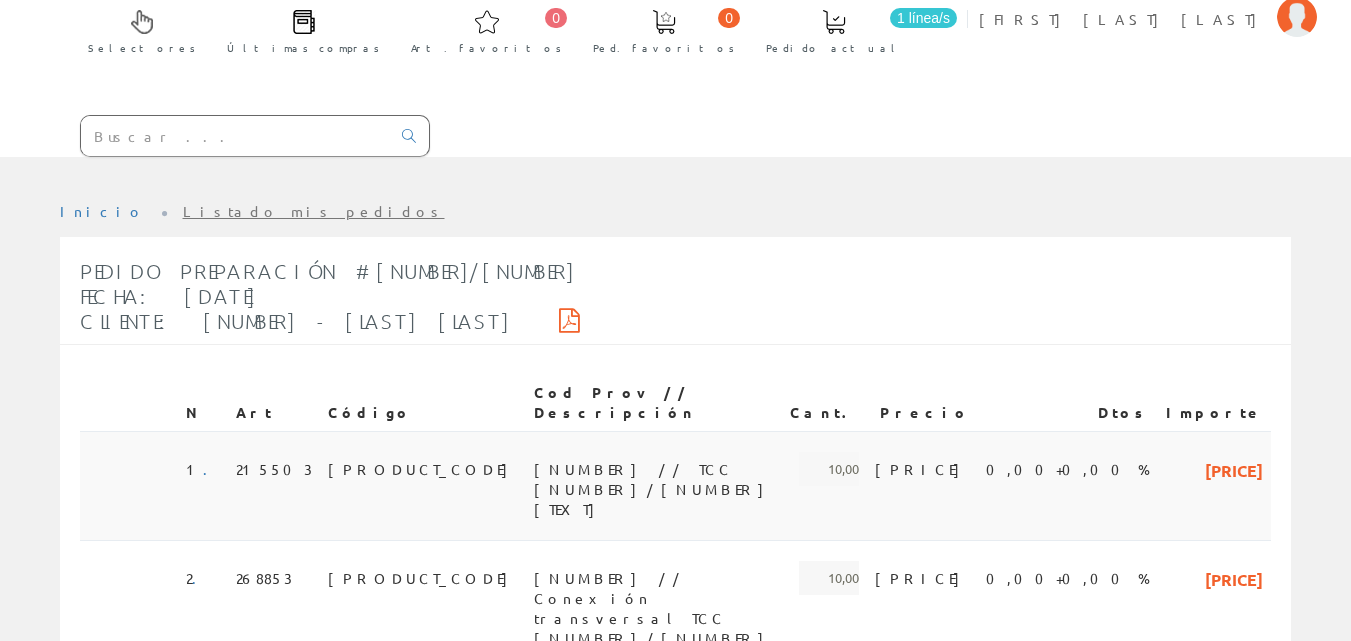 click on "2556480000 // TCC 6.4/10 BK" at bounding box center [654, 469] 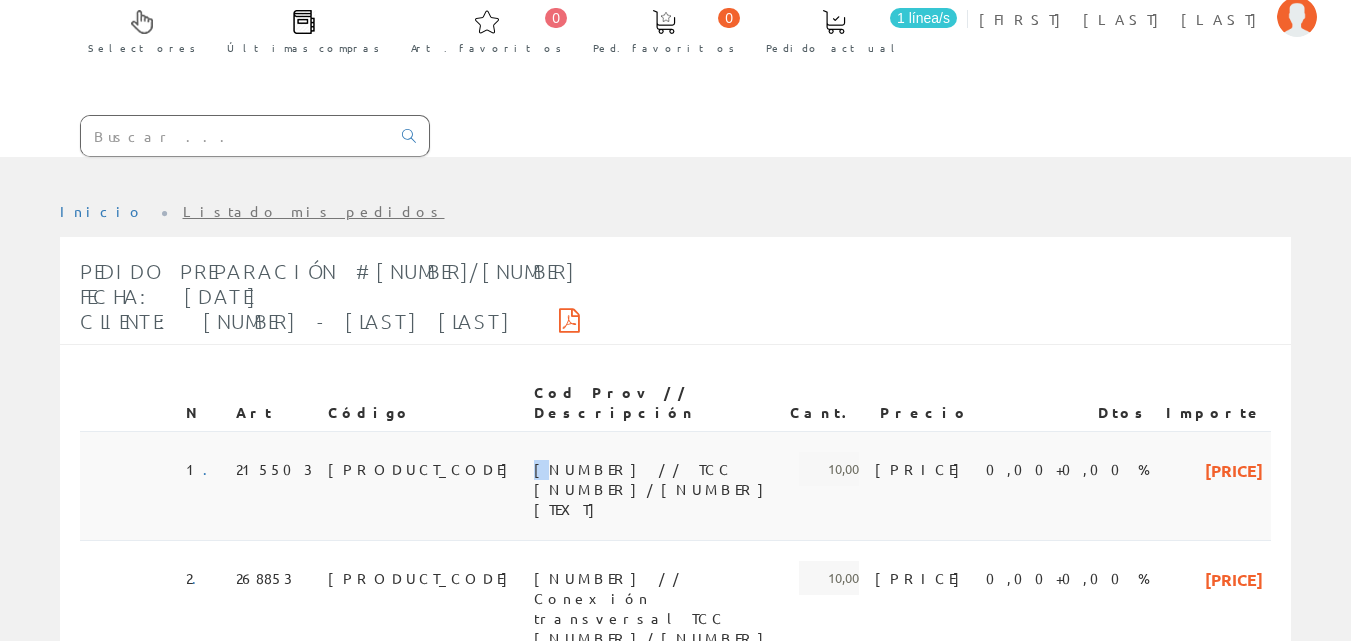 click on "2556480000 // TCC 6.4/10 BK" at bounding box center (654, 469) 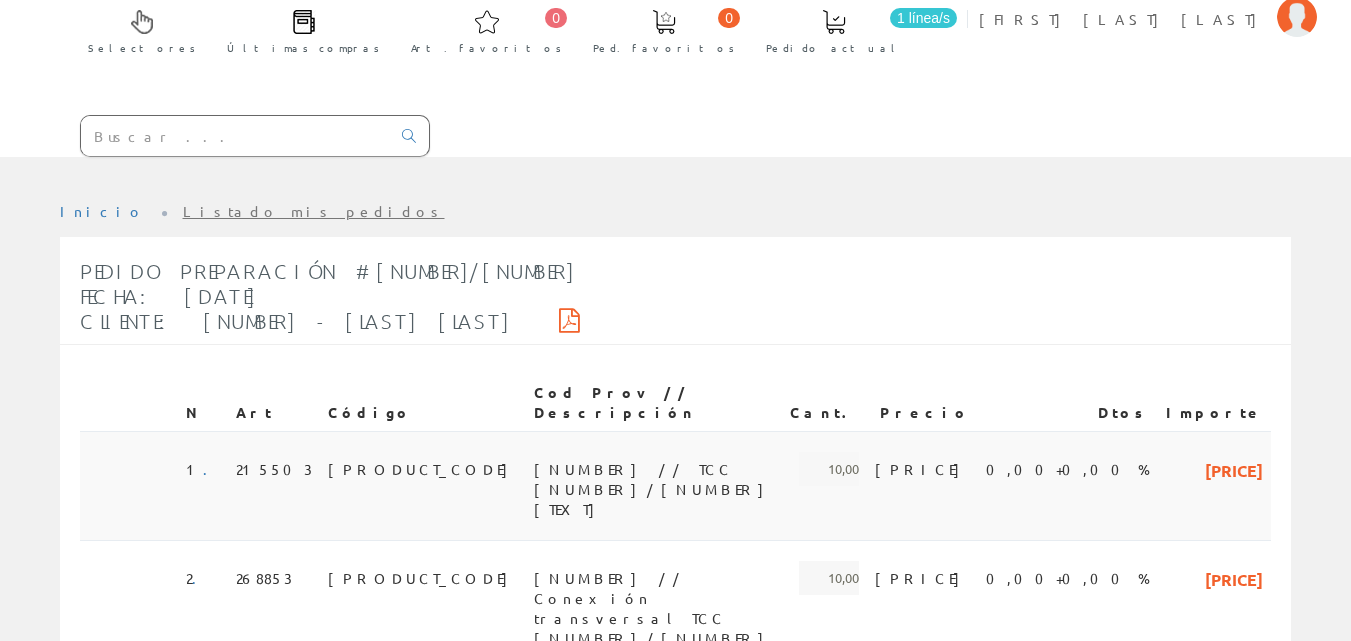 click on "215503" at bounding box center [274, 485] 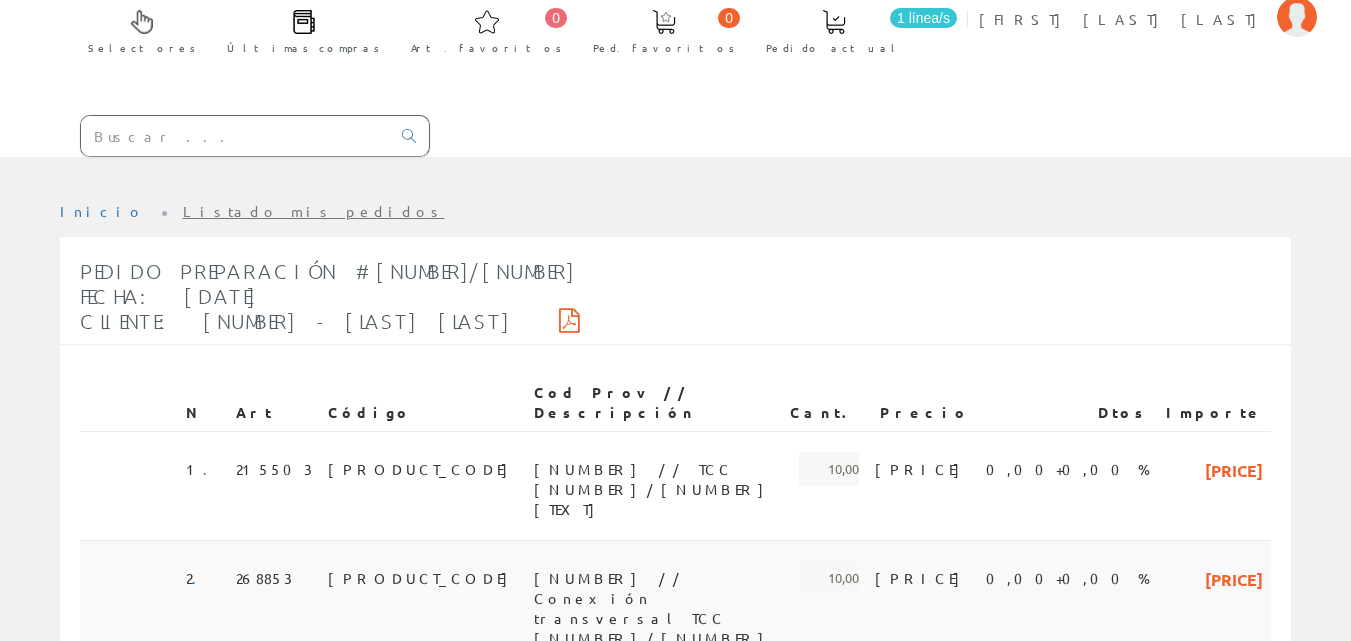 click at bounding box center [129, 485] 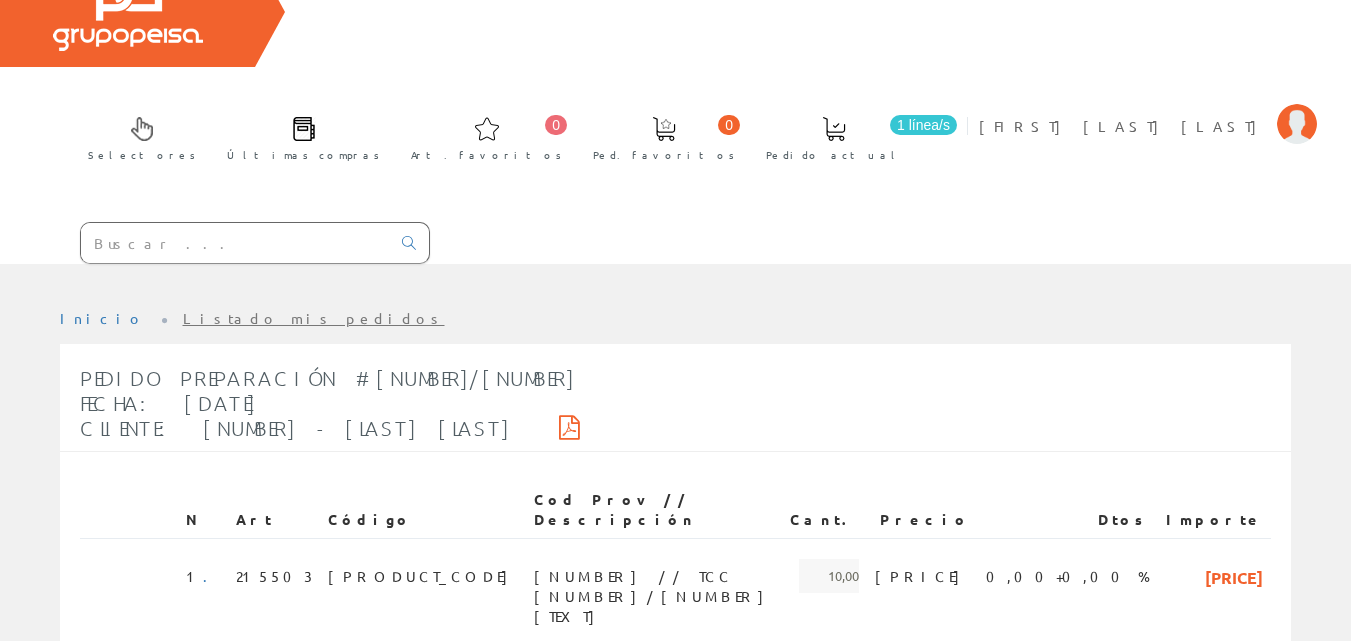 scroll, scrollTop: 0, scrollLeft: 0, axis: both 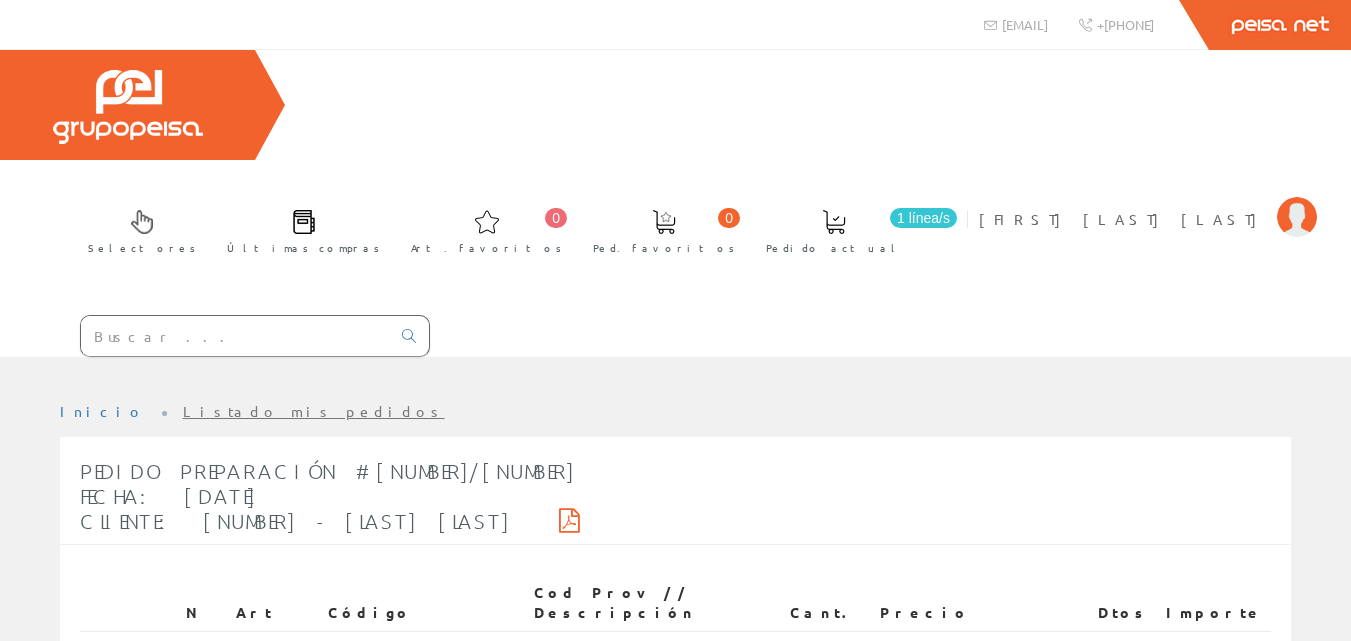 click on "Últimas compras" at bounding box center [298, 229] 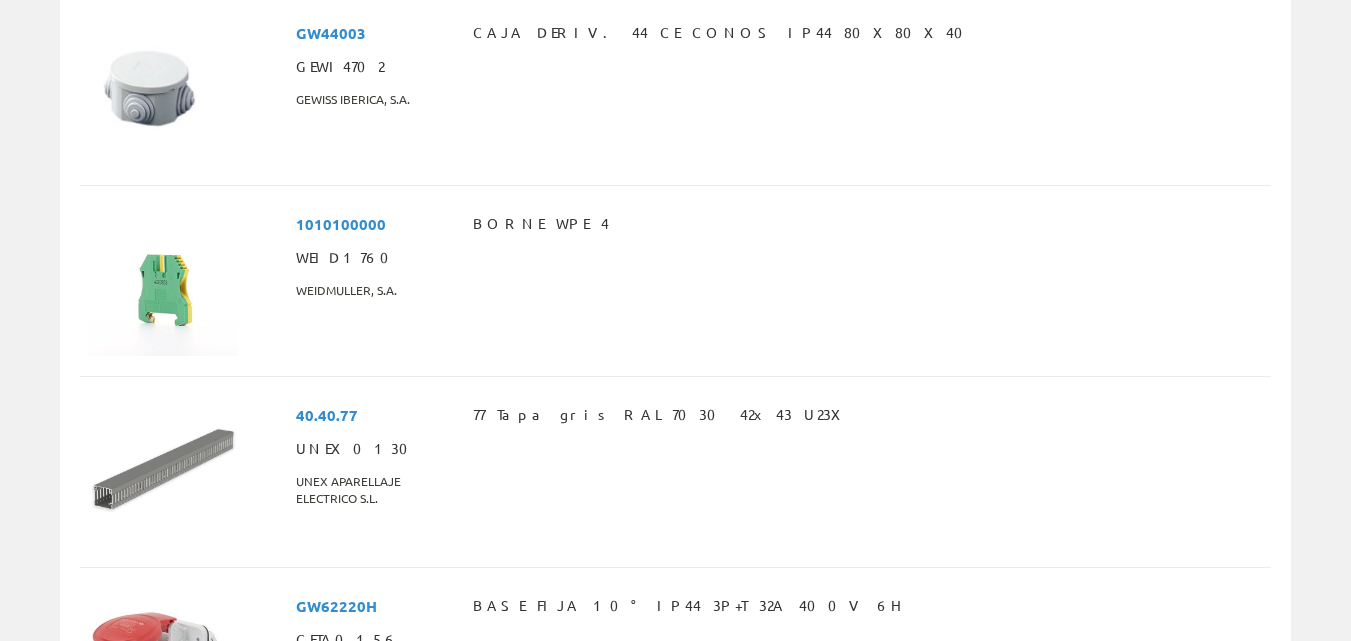 scroll, scrollTop: 600, scrollLeft: 0, axis: vertical 